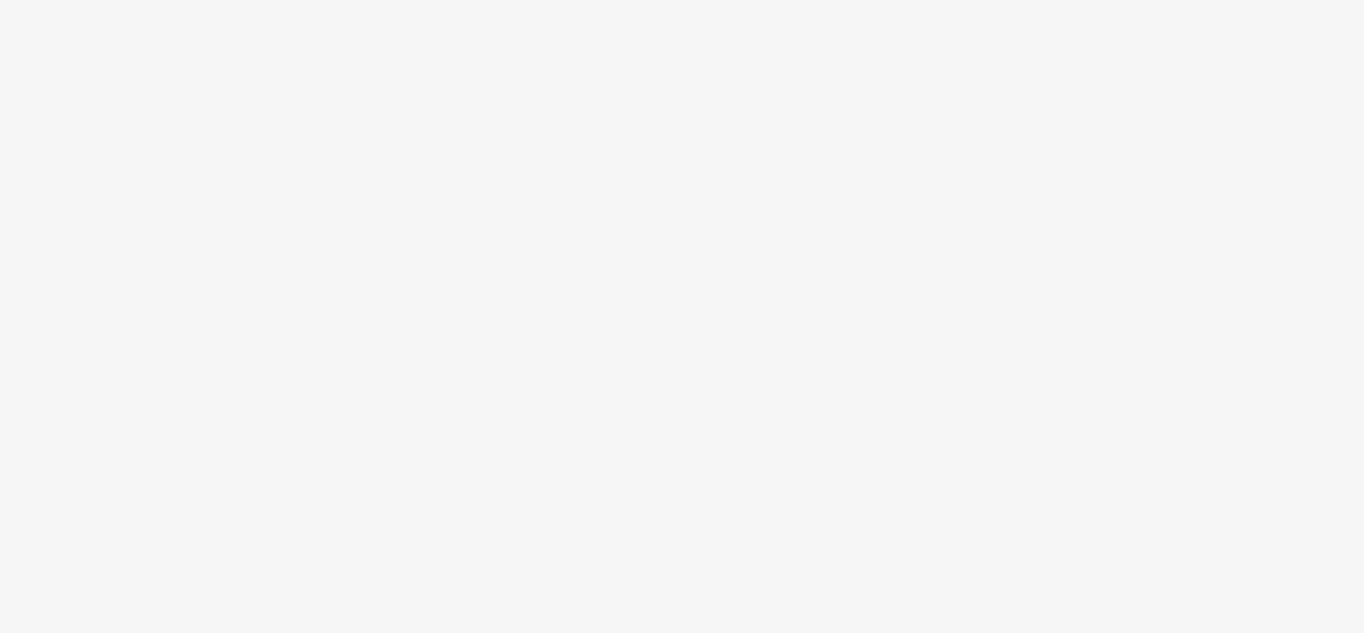 scroll, scrollTop: 0, scrollLeft: 0, axis: both 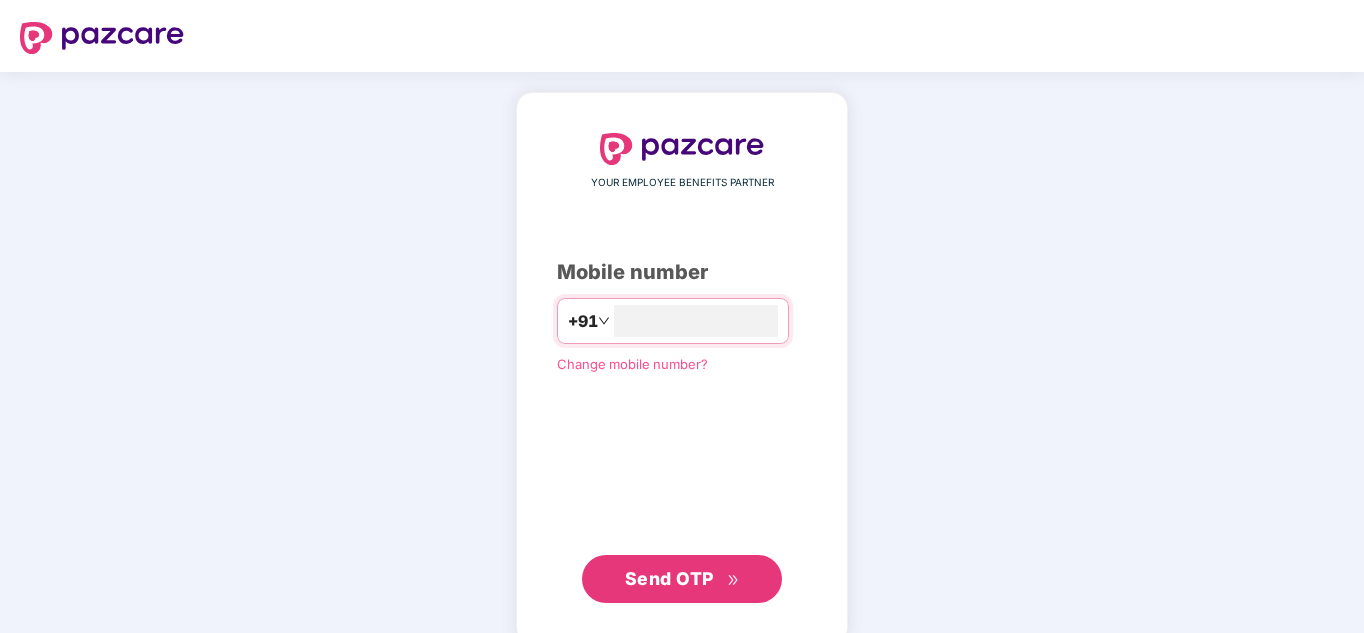 type on "**********" 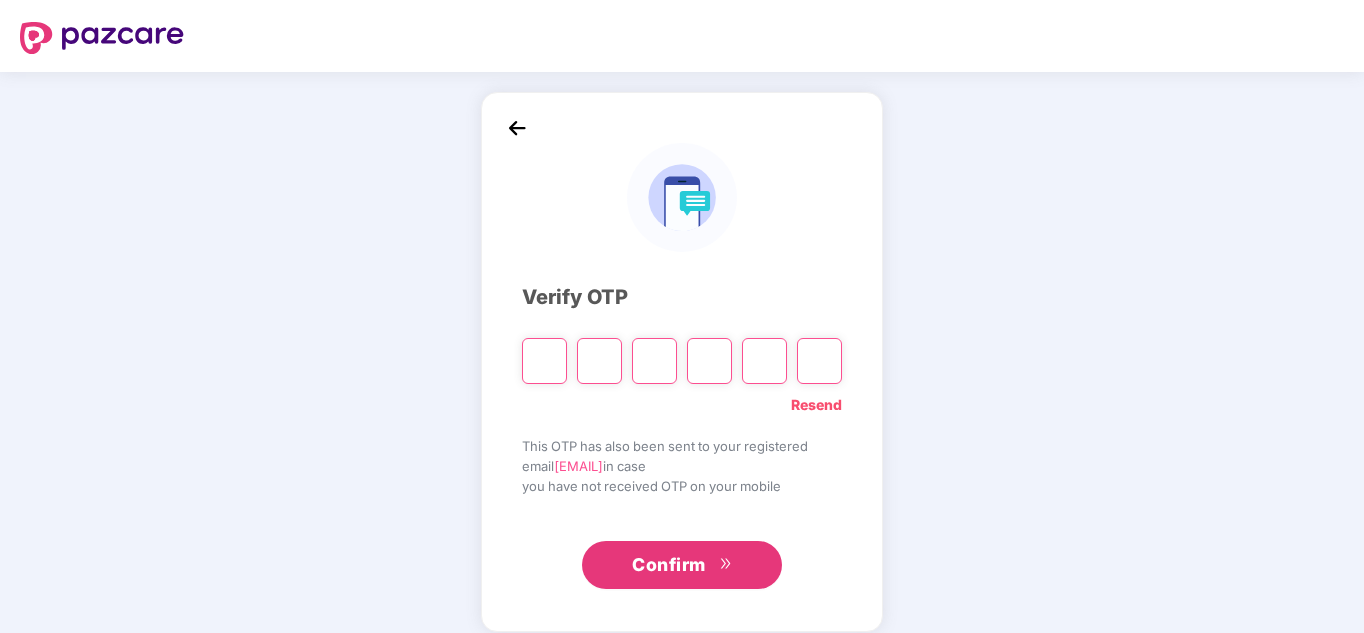 type on "*" 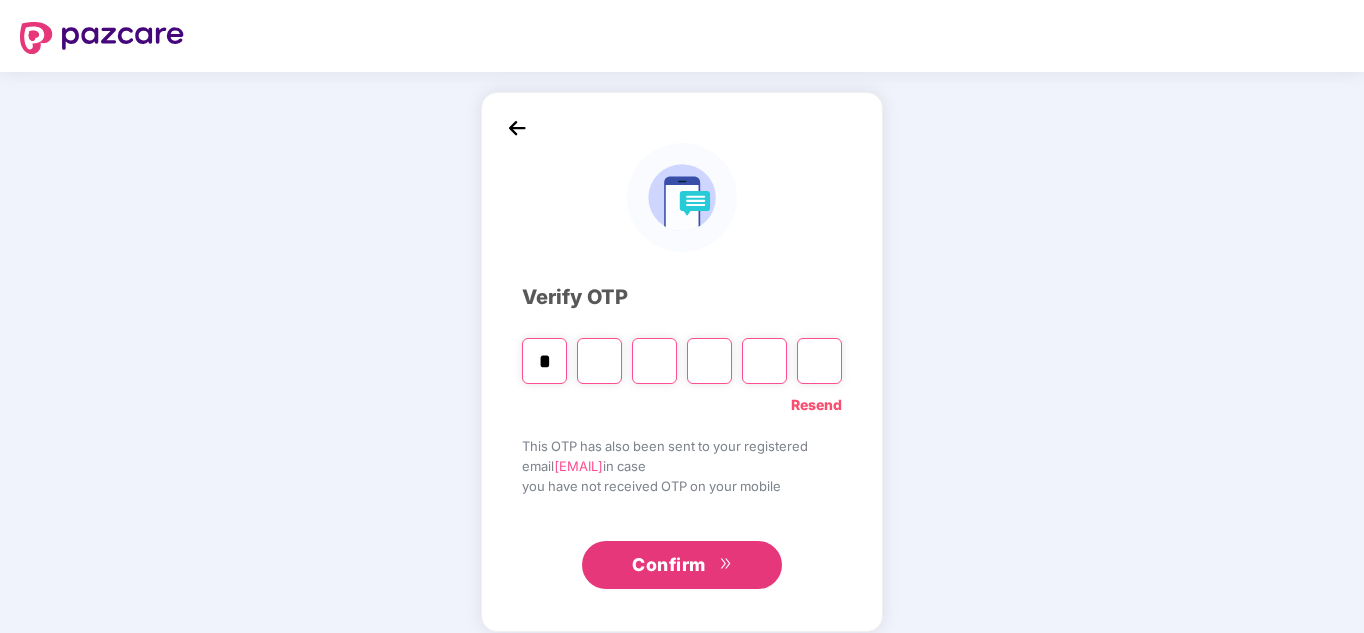 type on "*" 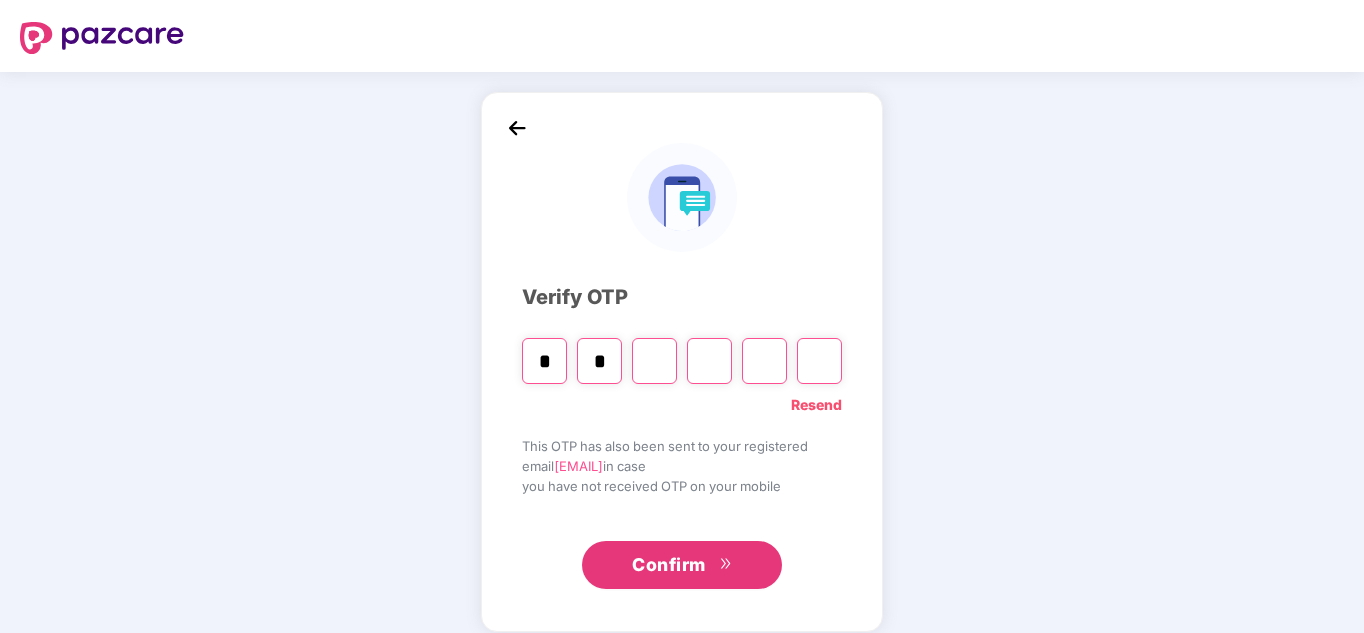 type on "*" 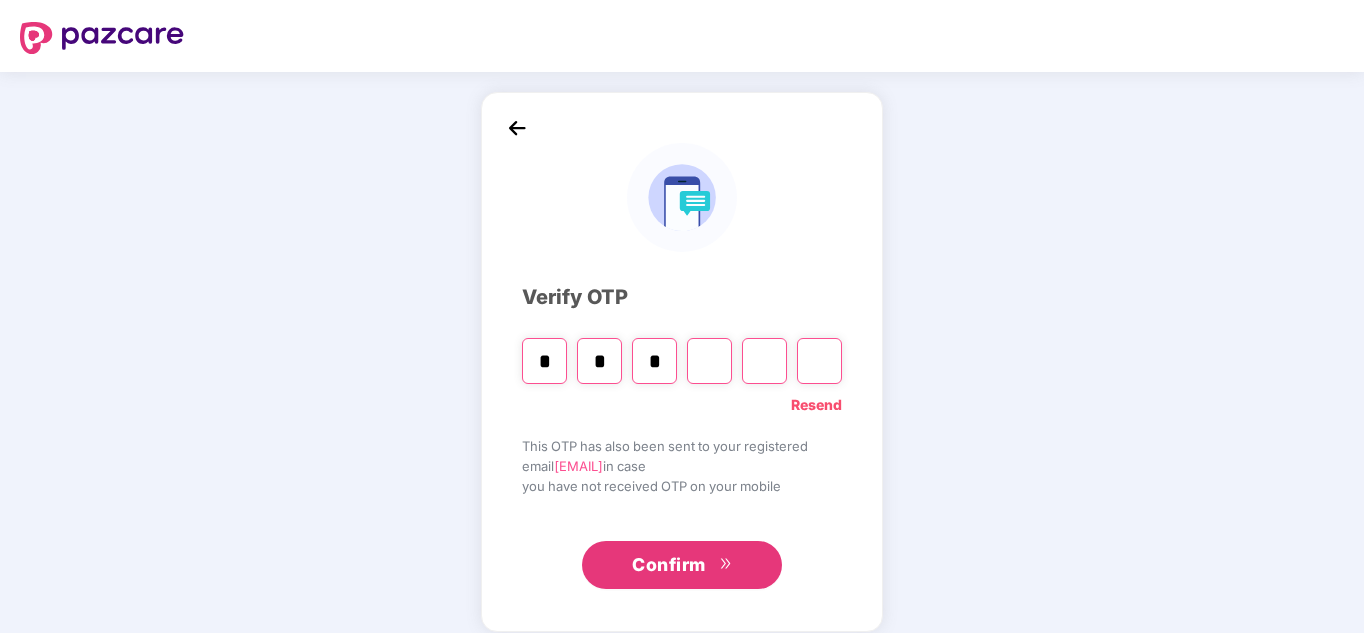 type on "*" 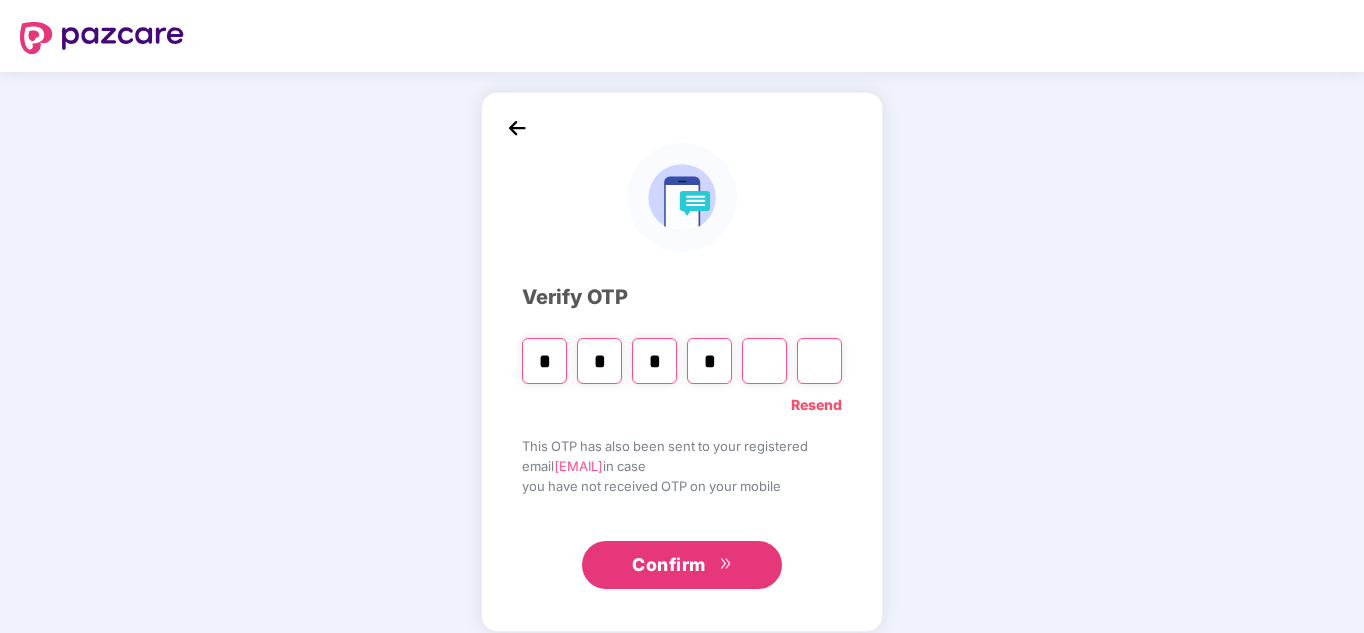 type on "*" 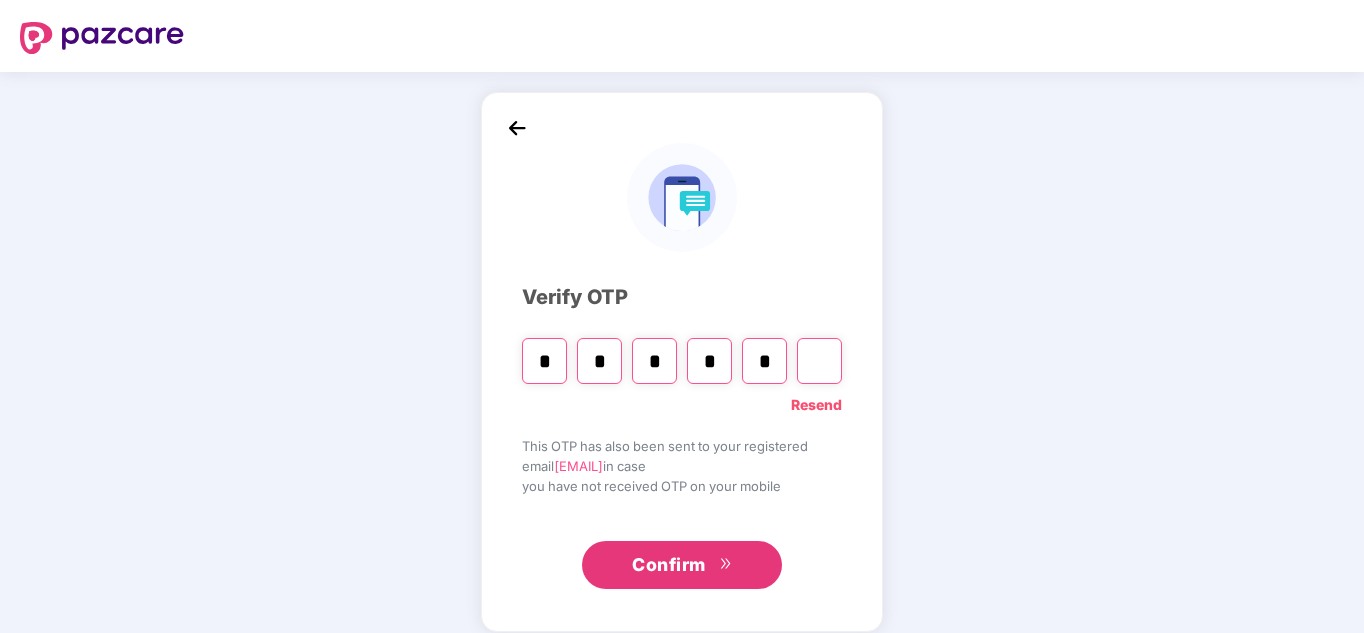 type on "*" 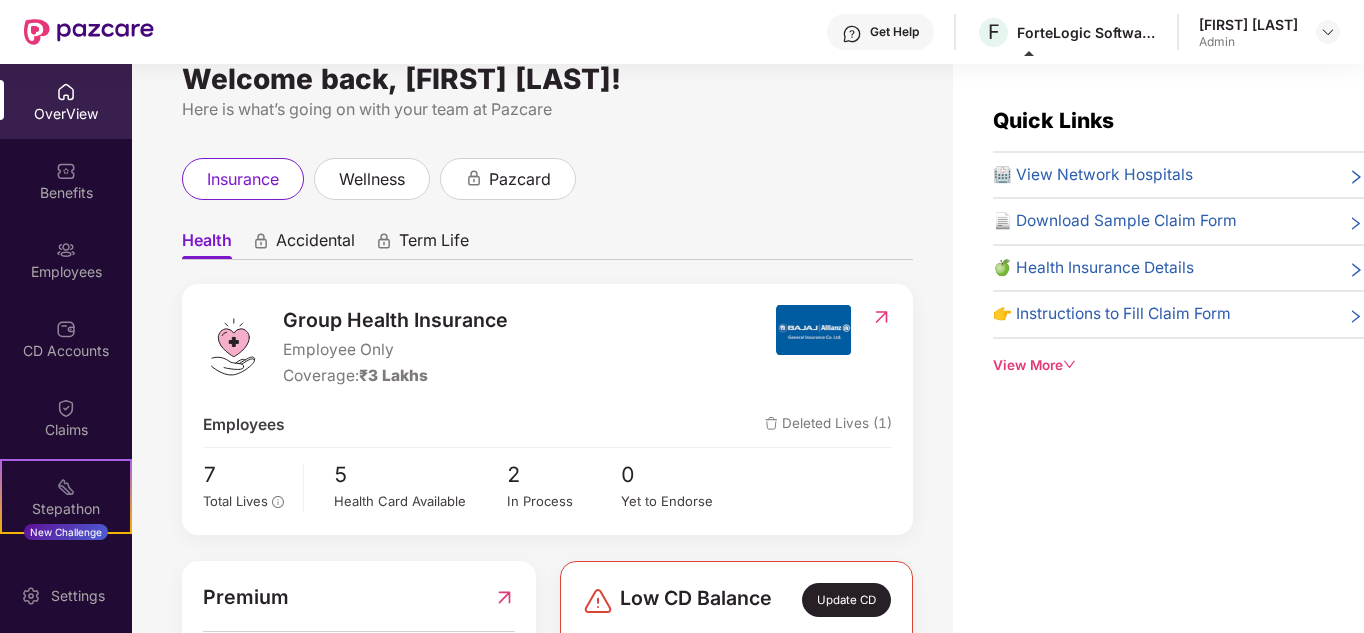 scroll, scrollTop: 34, scrollLeft: 0, axis: vertical 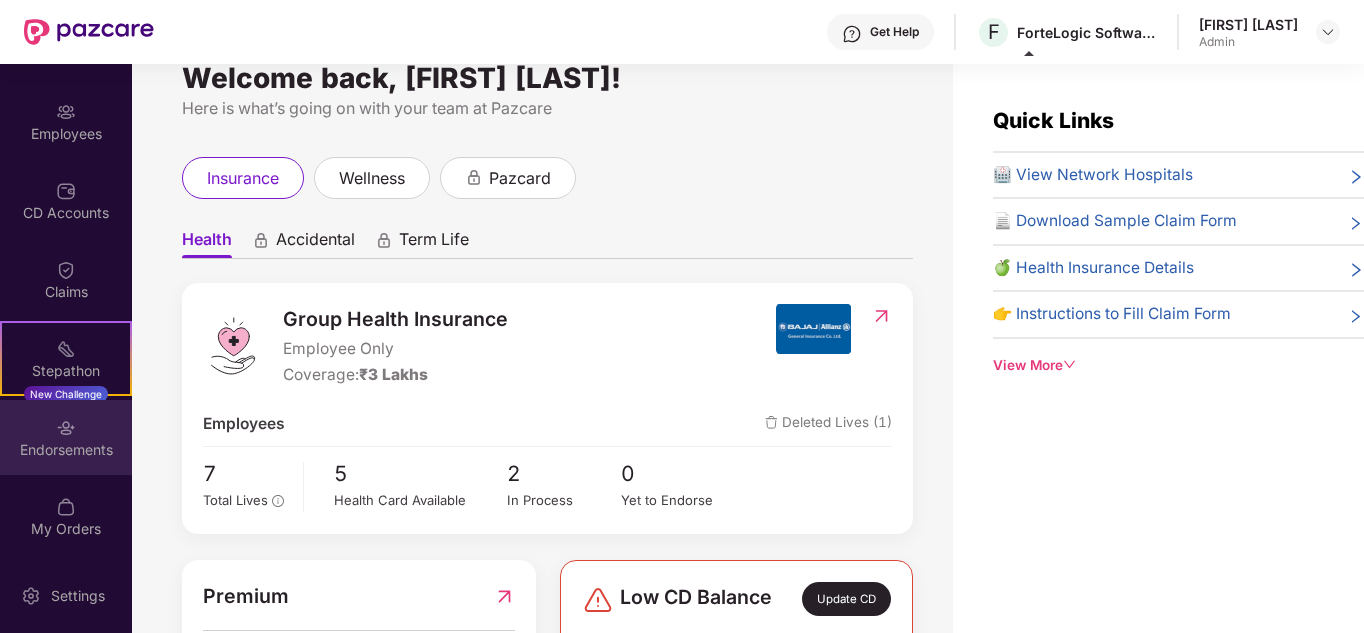 click at bounding box center (66, 428) 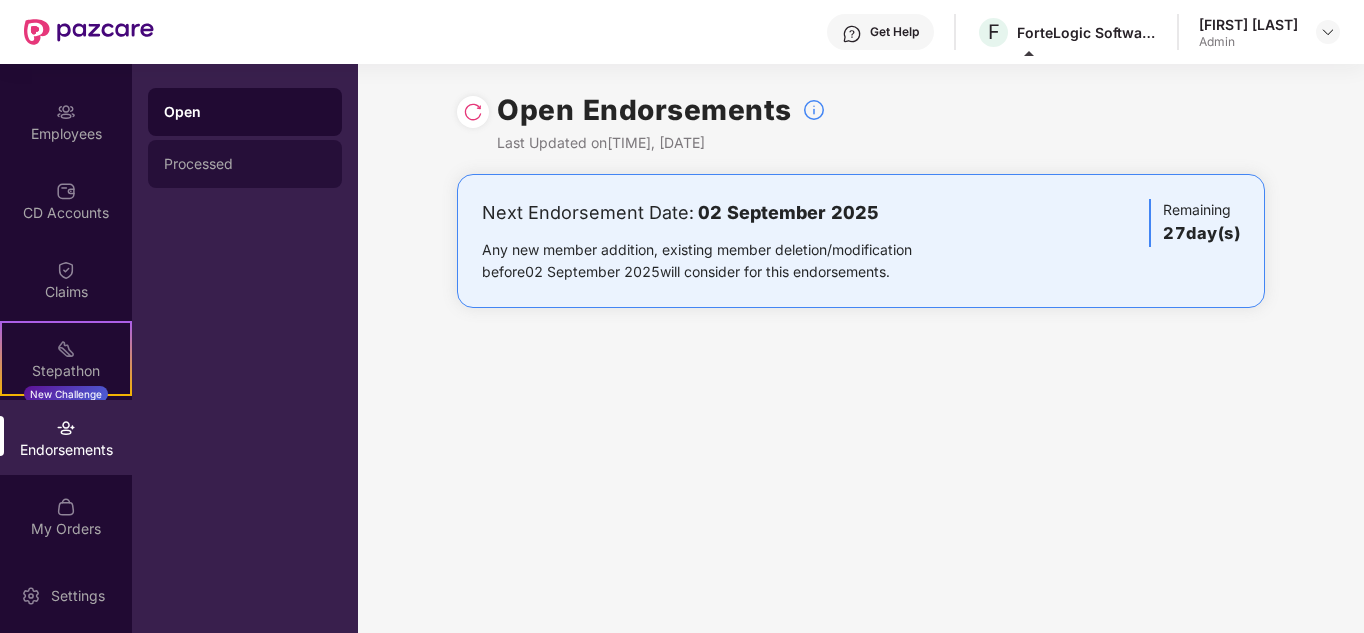 click on "Processed" at bounding box center [245, 164] 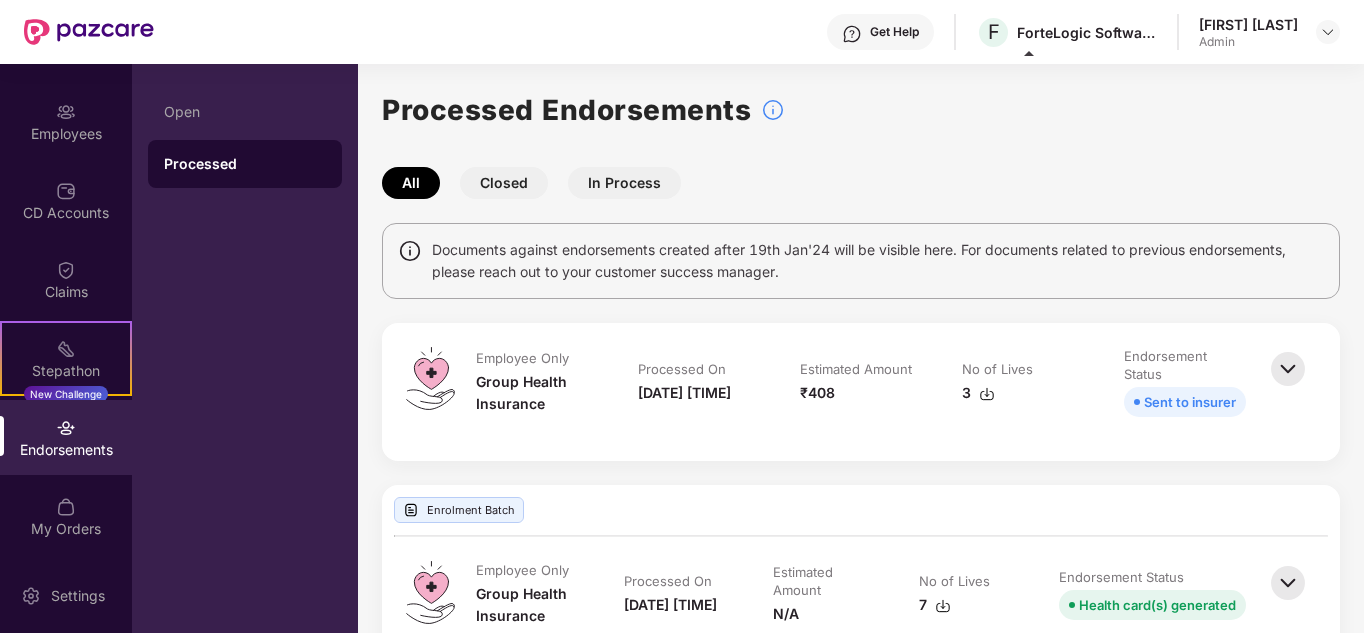 scroll, scrollTop: 0, scrollLeft: 0, axis: both 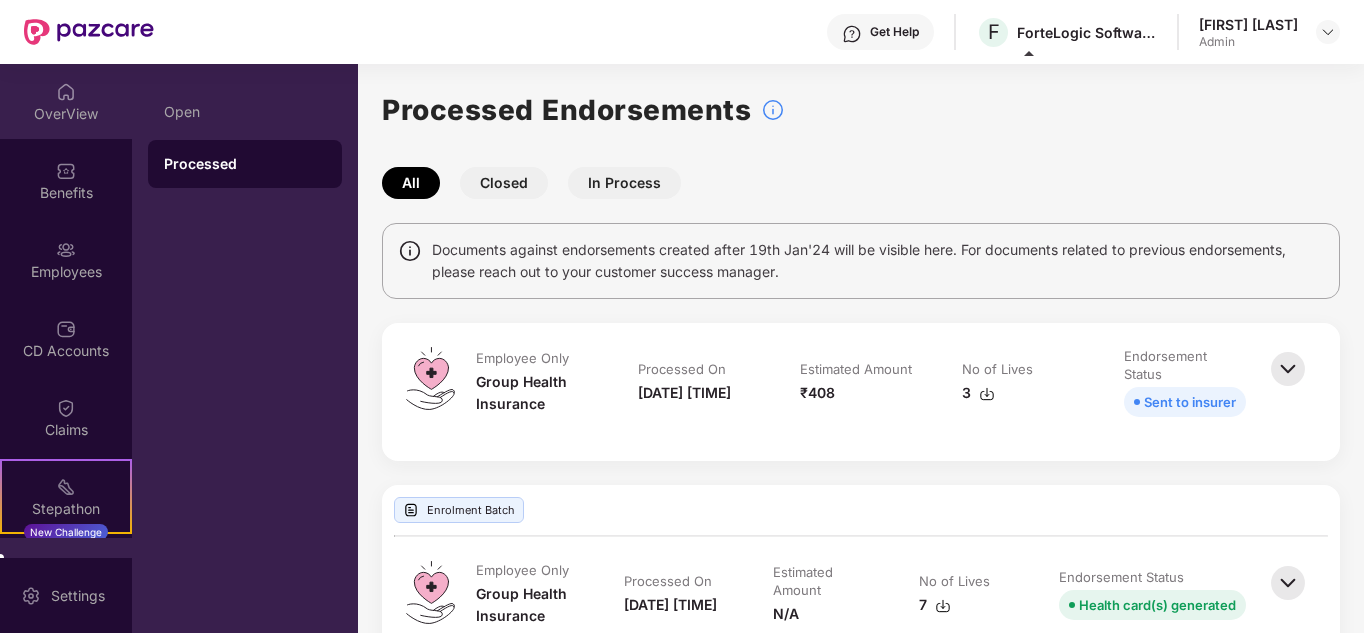 click on "OverView" at bounding box center [66, 114] 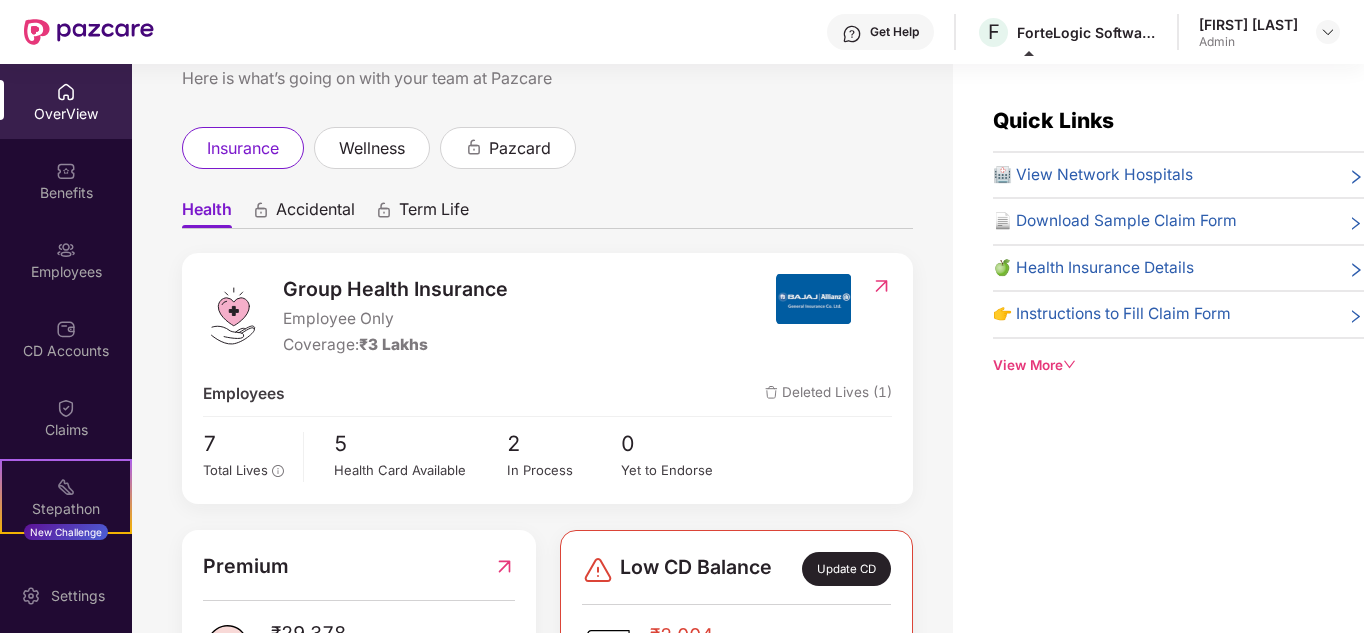 scroll, scrollTop: 0, scrollLeft: 0, axis: both 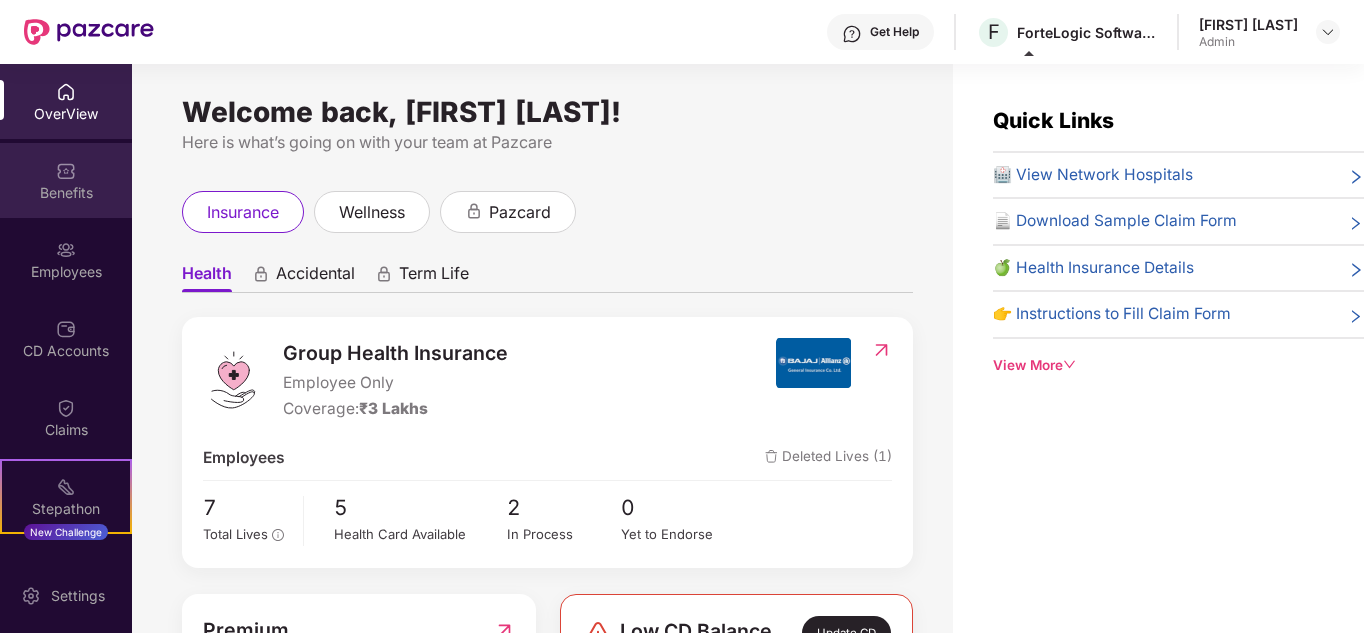 click on "Benefits" at bounding box center (66, 180) 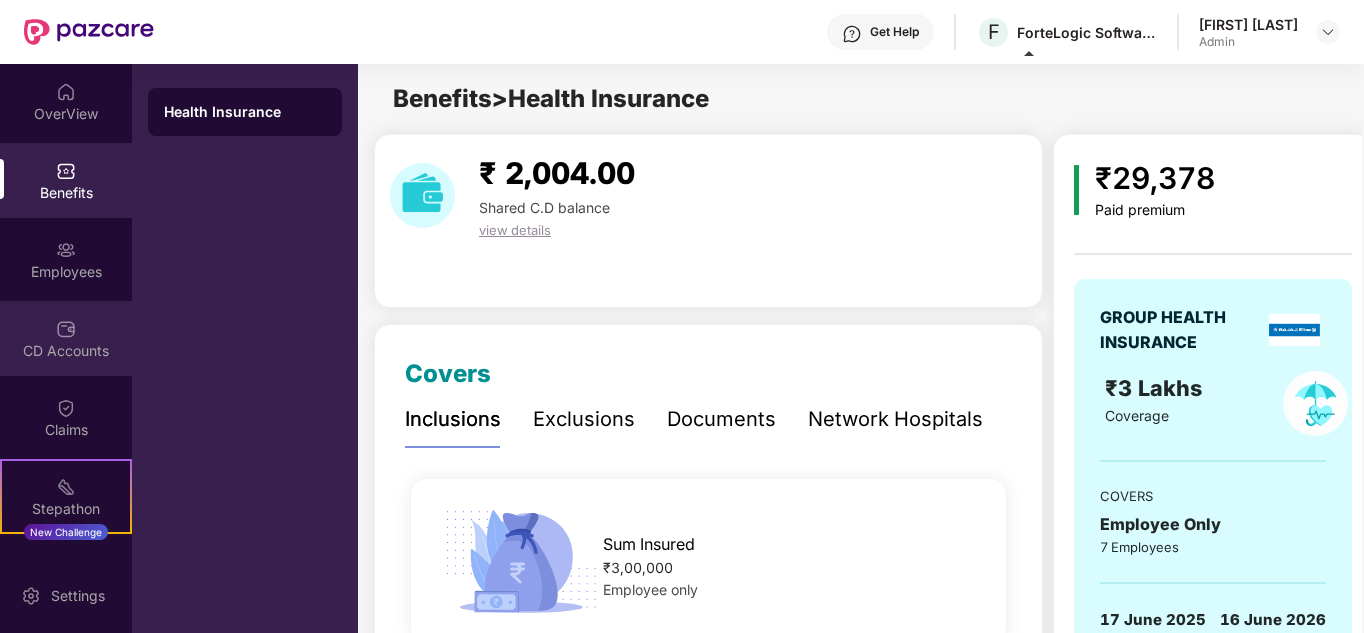 click on "CD Accounts" at bounding box center (66, 338) 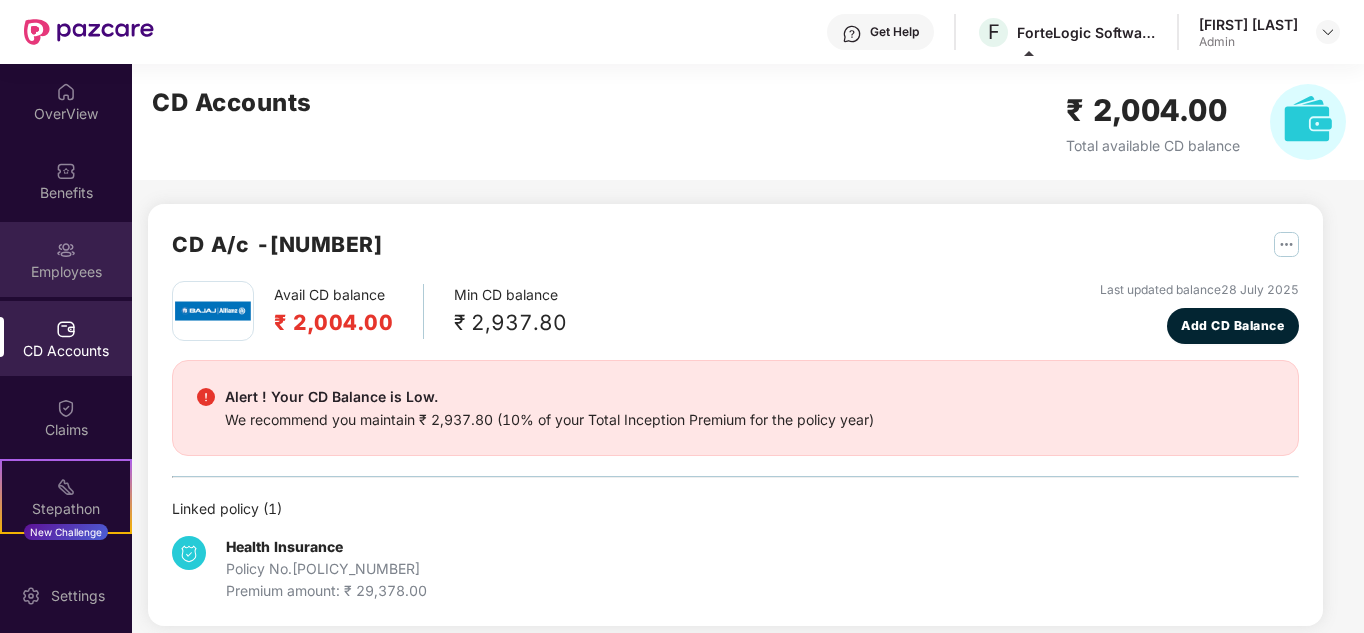 click on "Employees" at bounding box center [66, 272] 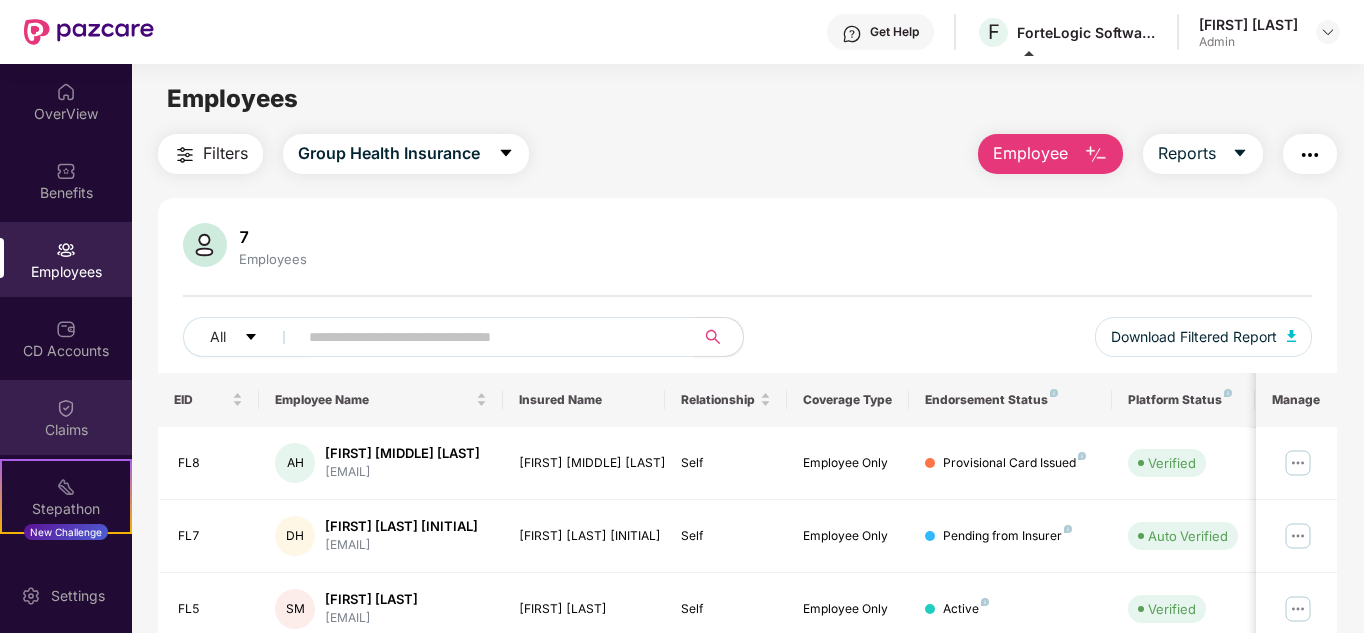 click at bounding box center (66, 408) 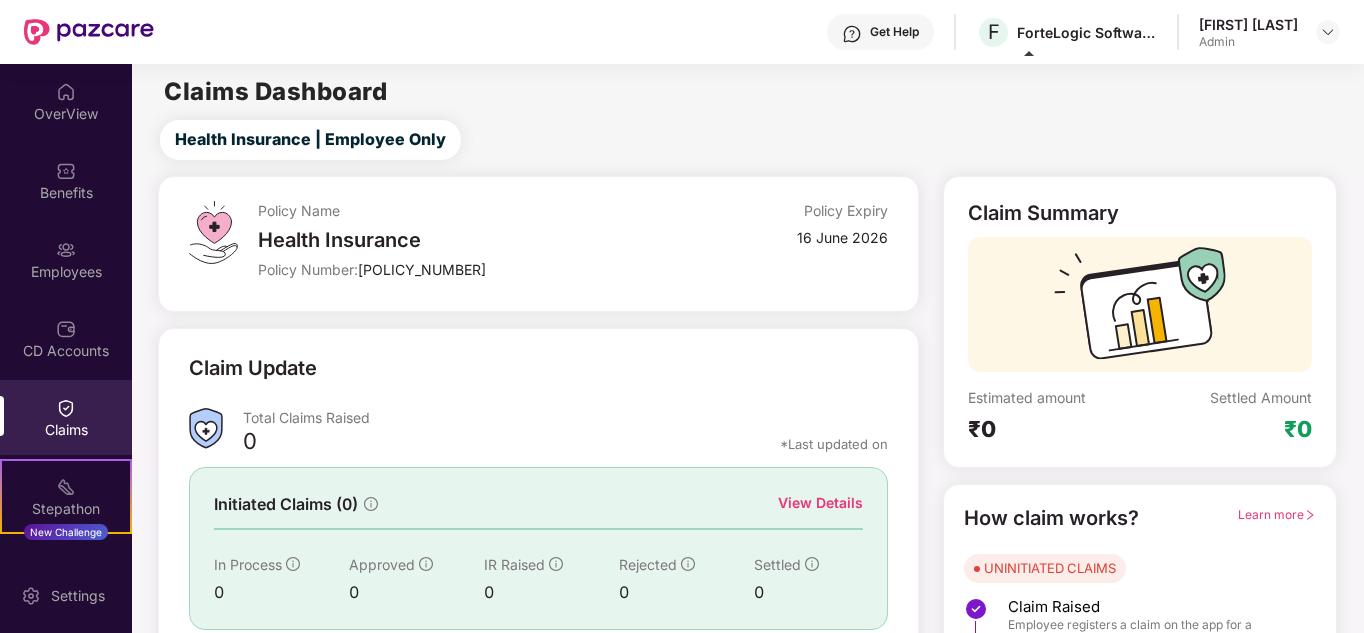scroll, scrollTop: 138, scrollLeft: 0, axis: vertical 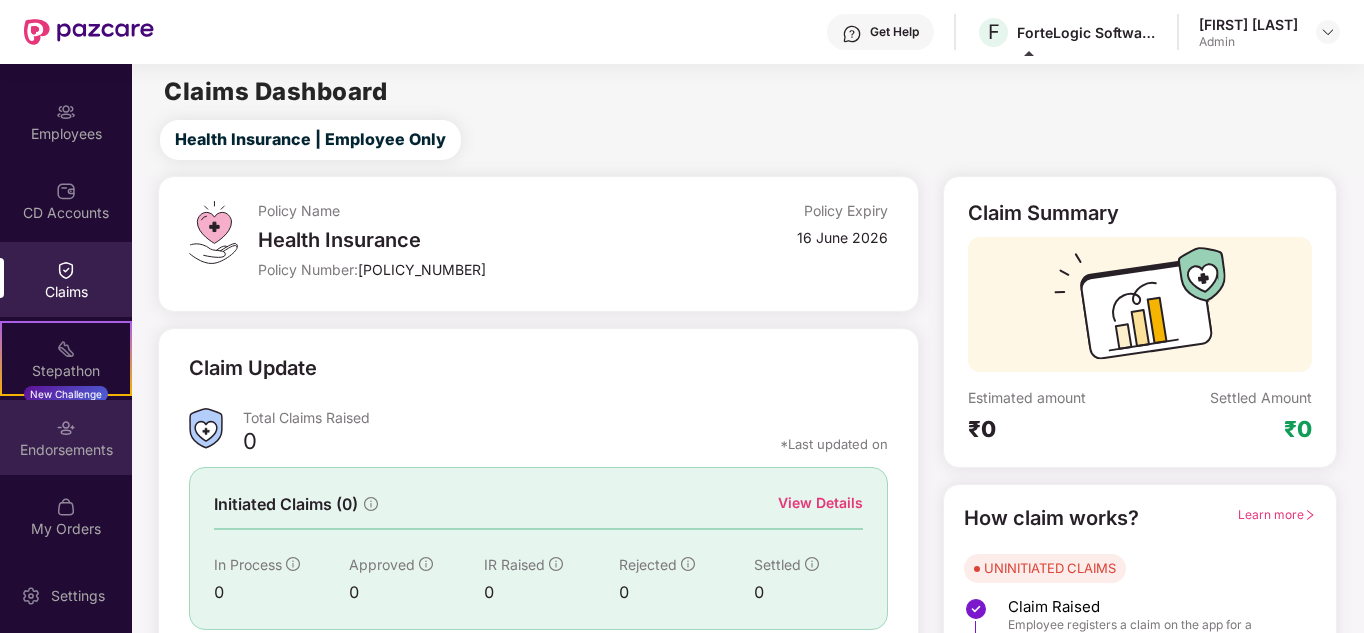 click at bounding box center (66, 428) 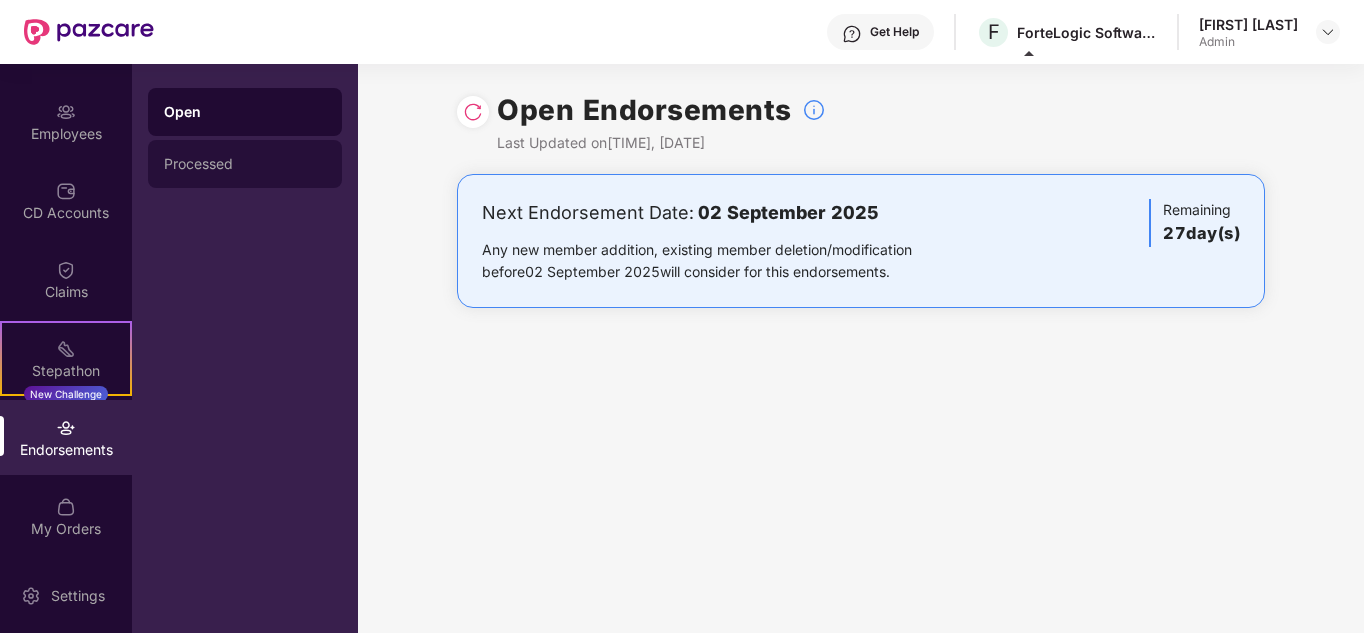 click on "Processed" at bounding box center [245, 164] 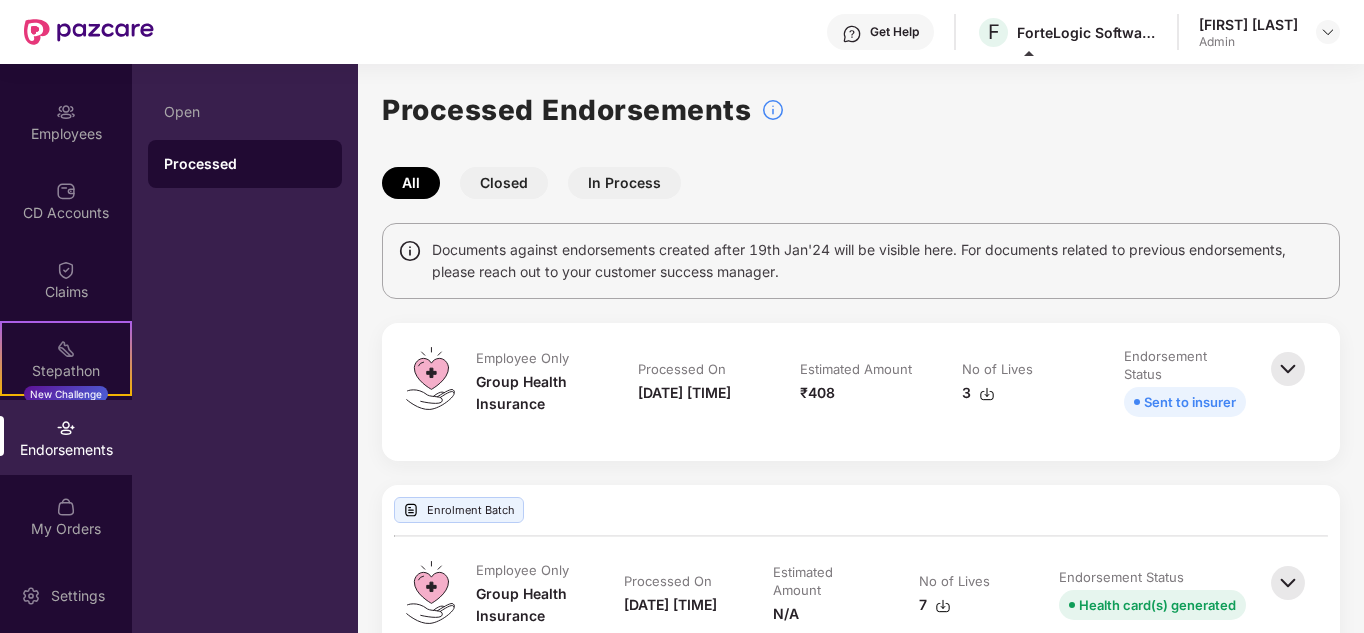 click at bounding box center [1288, 369] 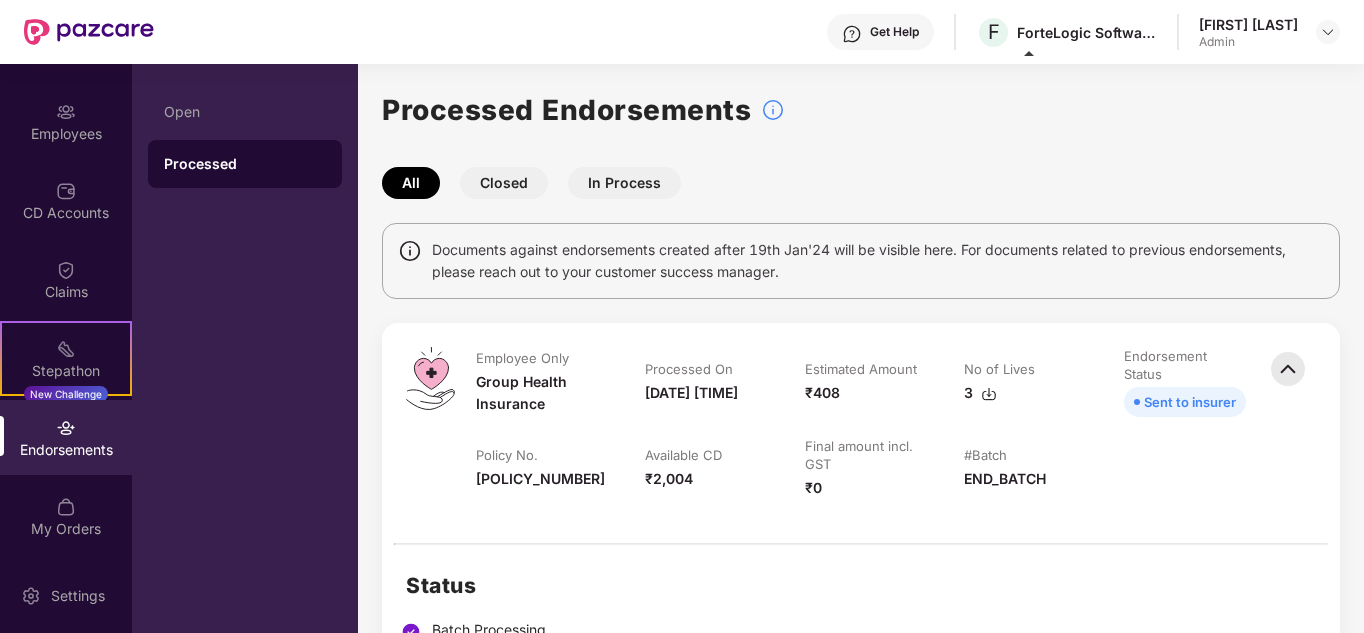 click at bounding box center [989, 394] 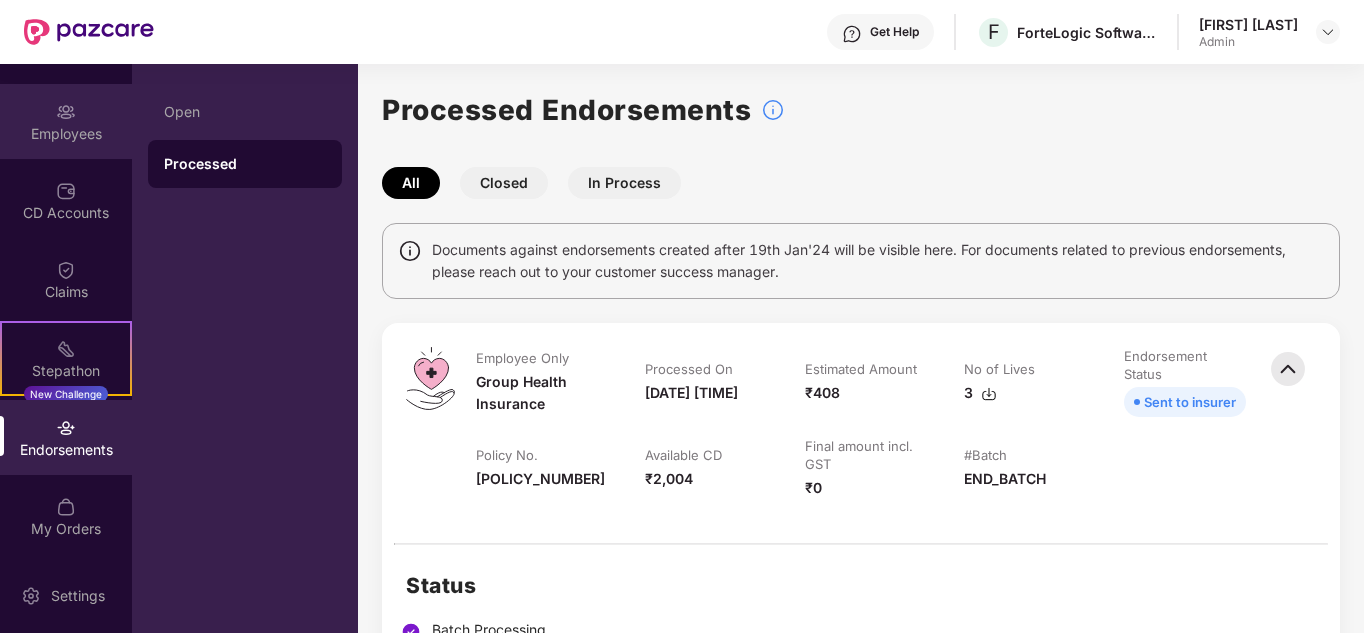 click on "Employees" at bounding box center (66, 134) 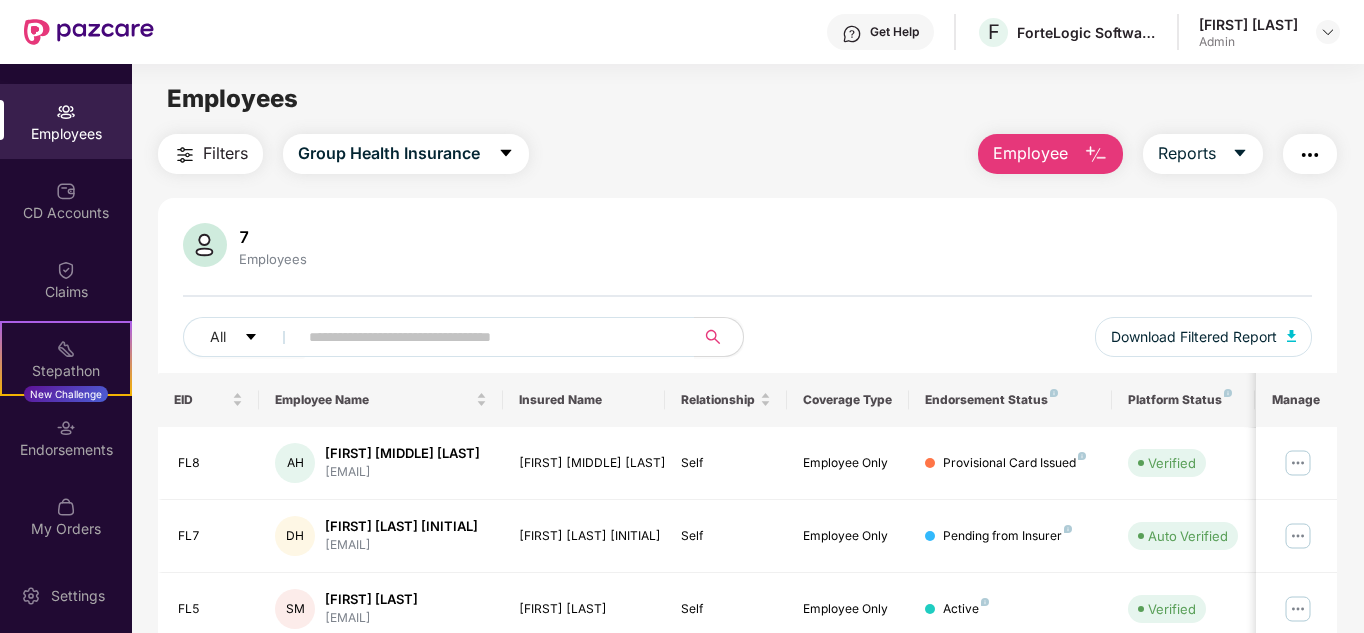 click on "Admin" at bounding box center (1248, 42) 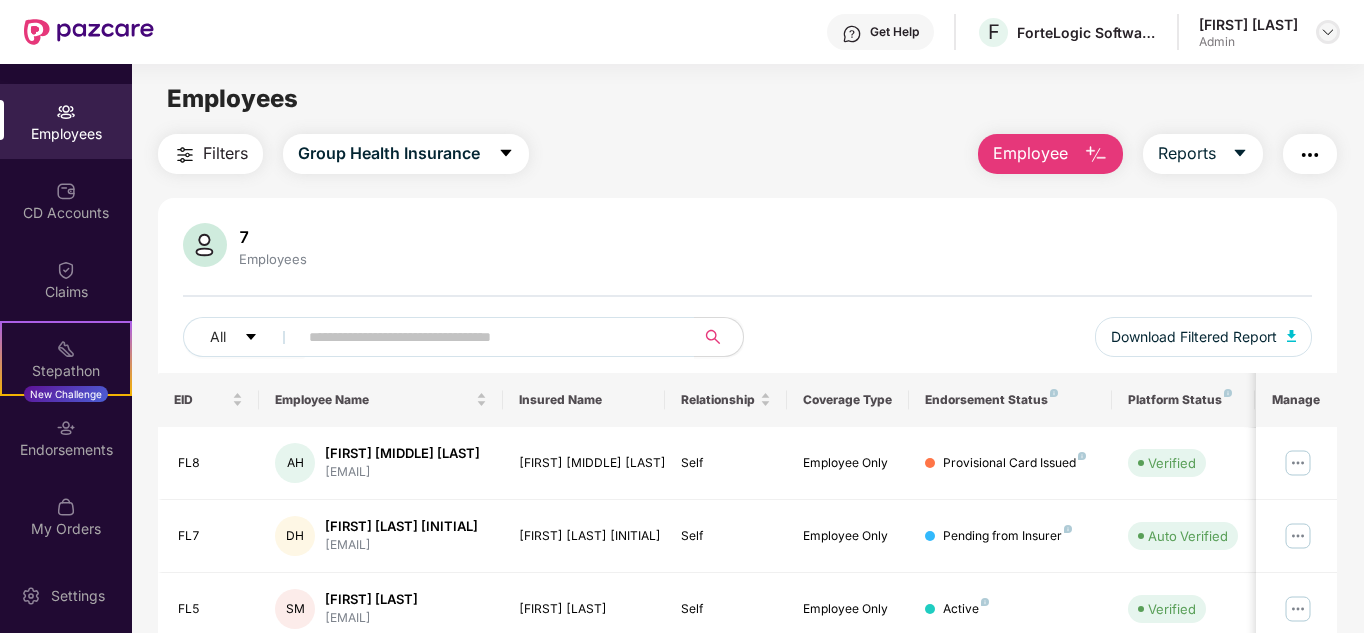 click at bounding box center (1328, 32) 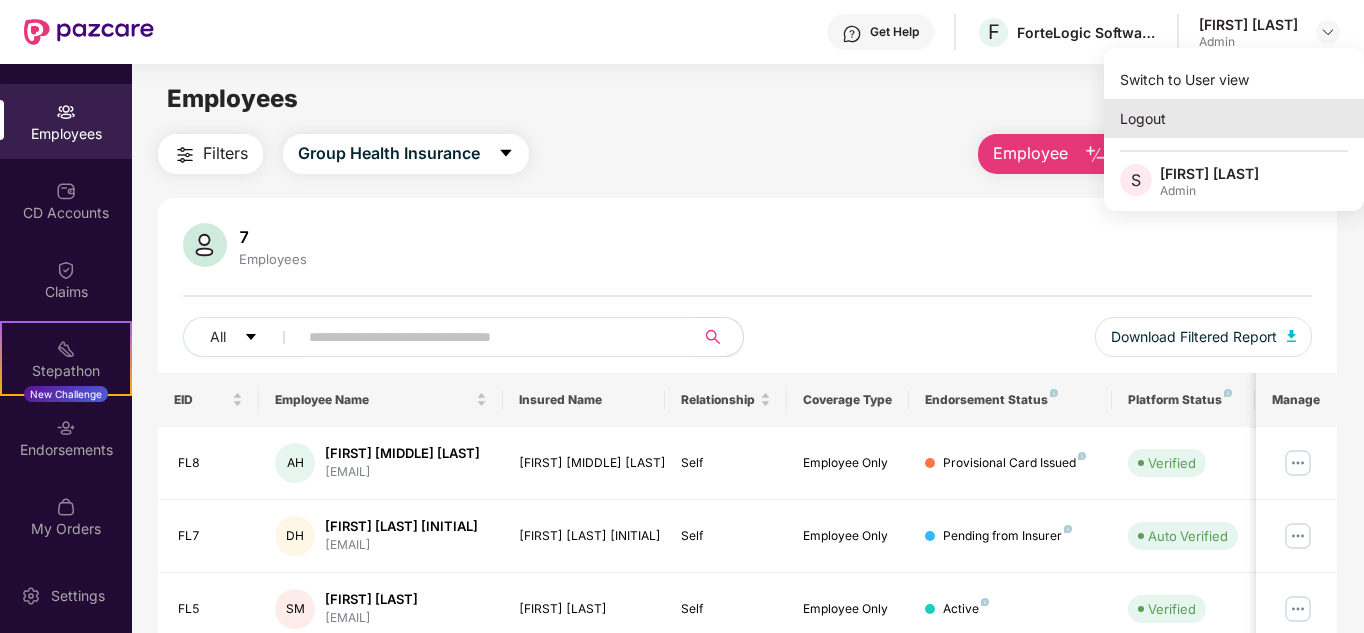 click on "Logout" at bounding box center (1234, 118) 